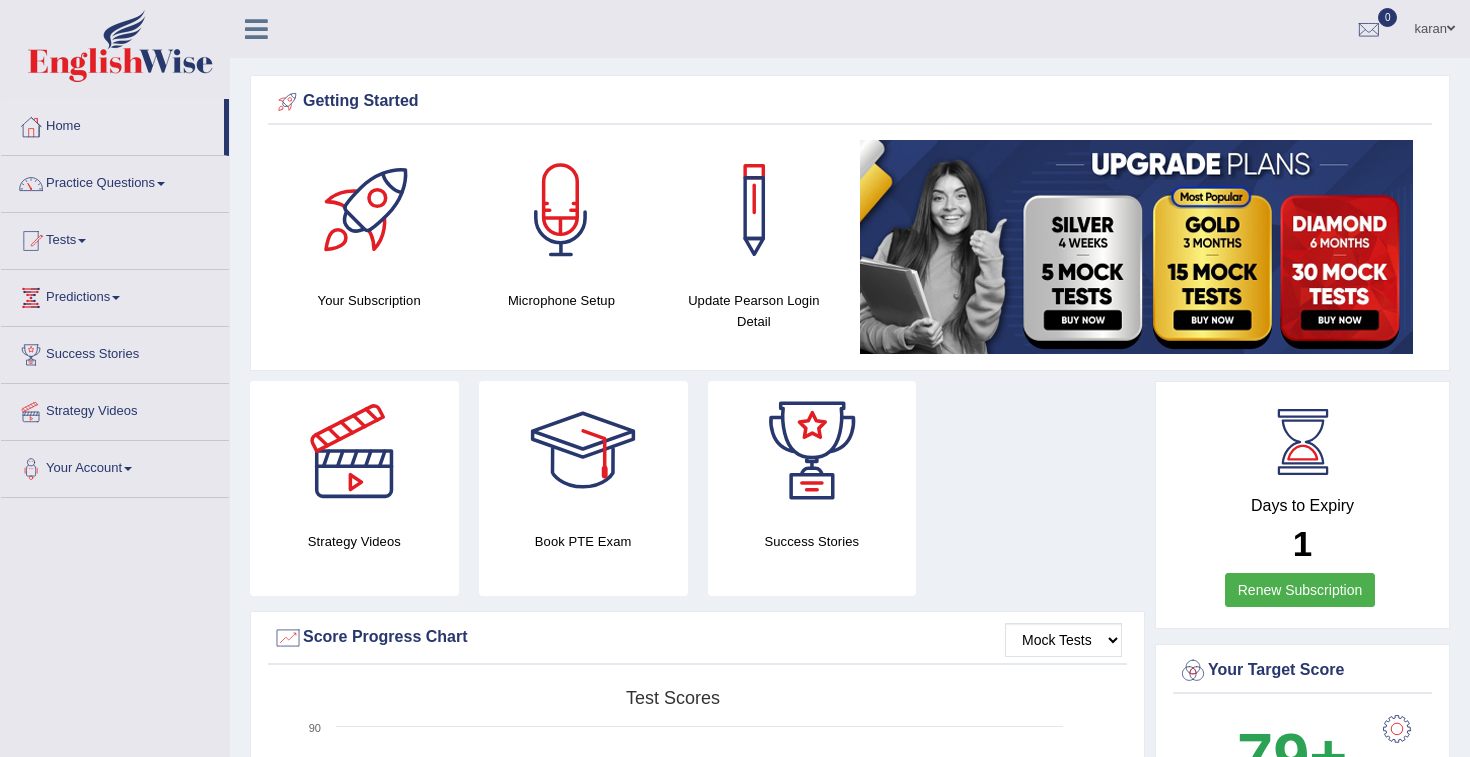 scroll, scrollTop: 0, scrollLeft: 0, axis: both 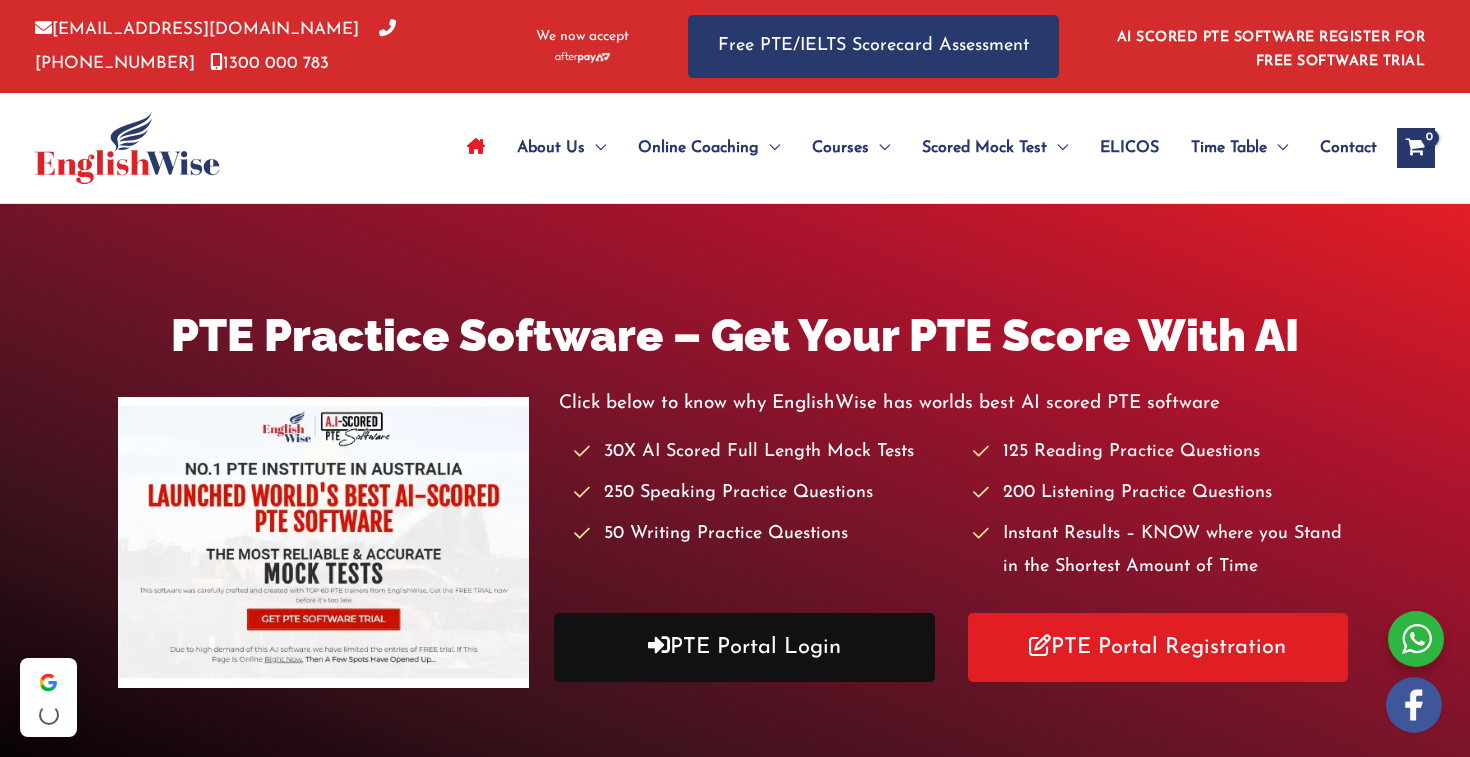click on "PTE Portal Login" at bounding box center [744, 647] 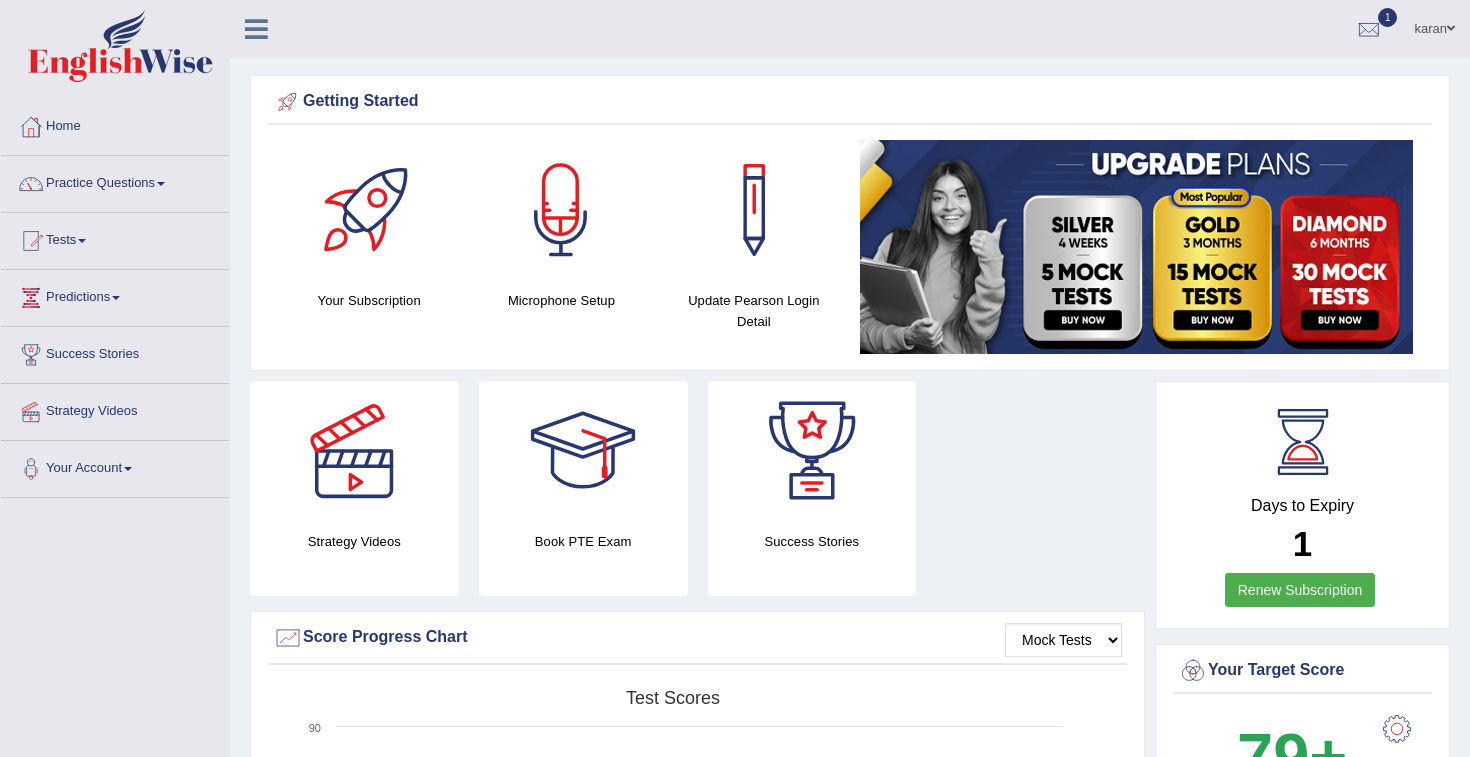 scroll, scrollTop: 0, scrollLeft: 0, axis: both 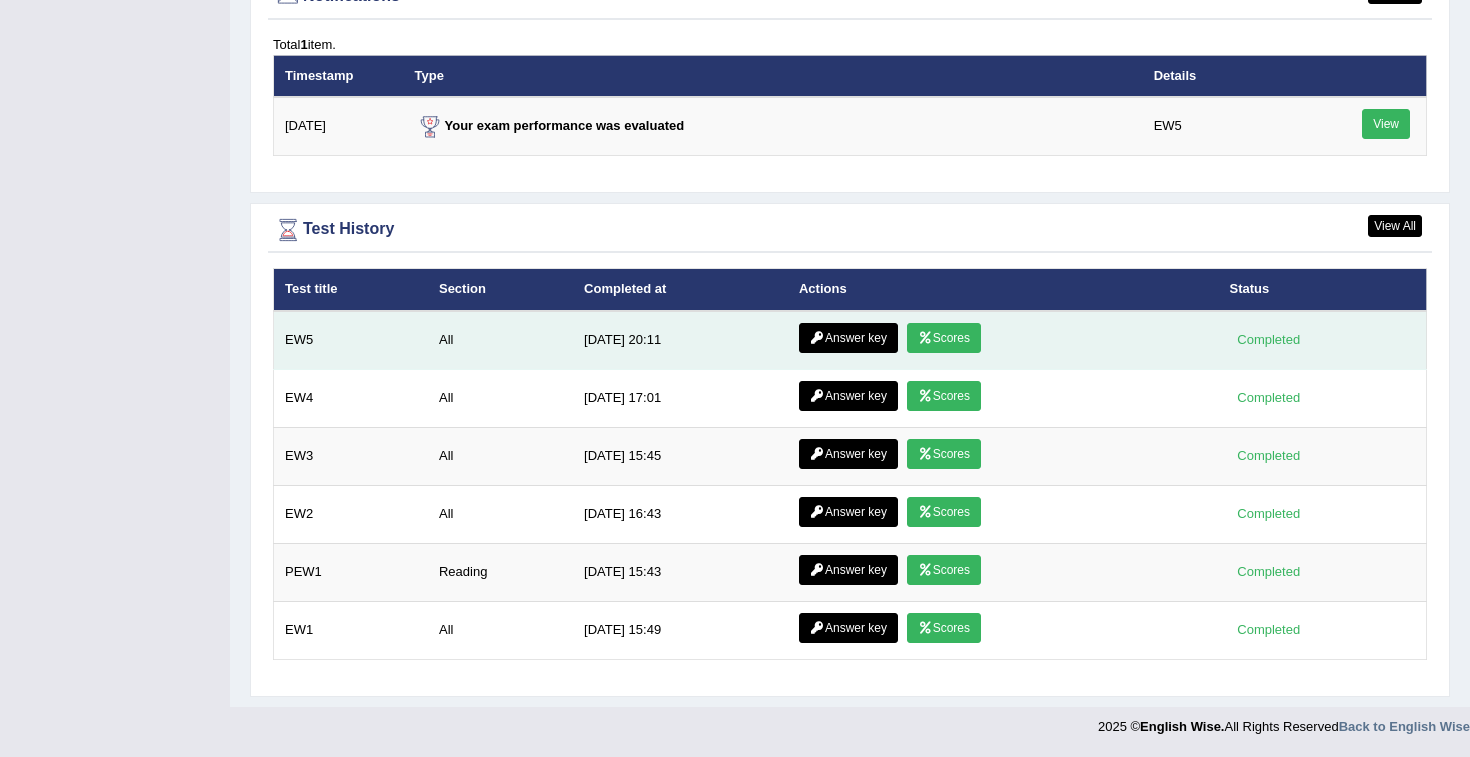 click on "Scores" at bounding box center [944, 338] 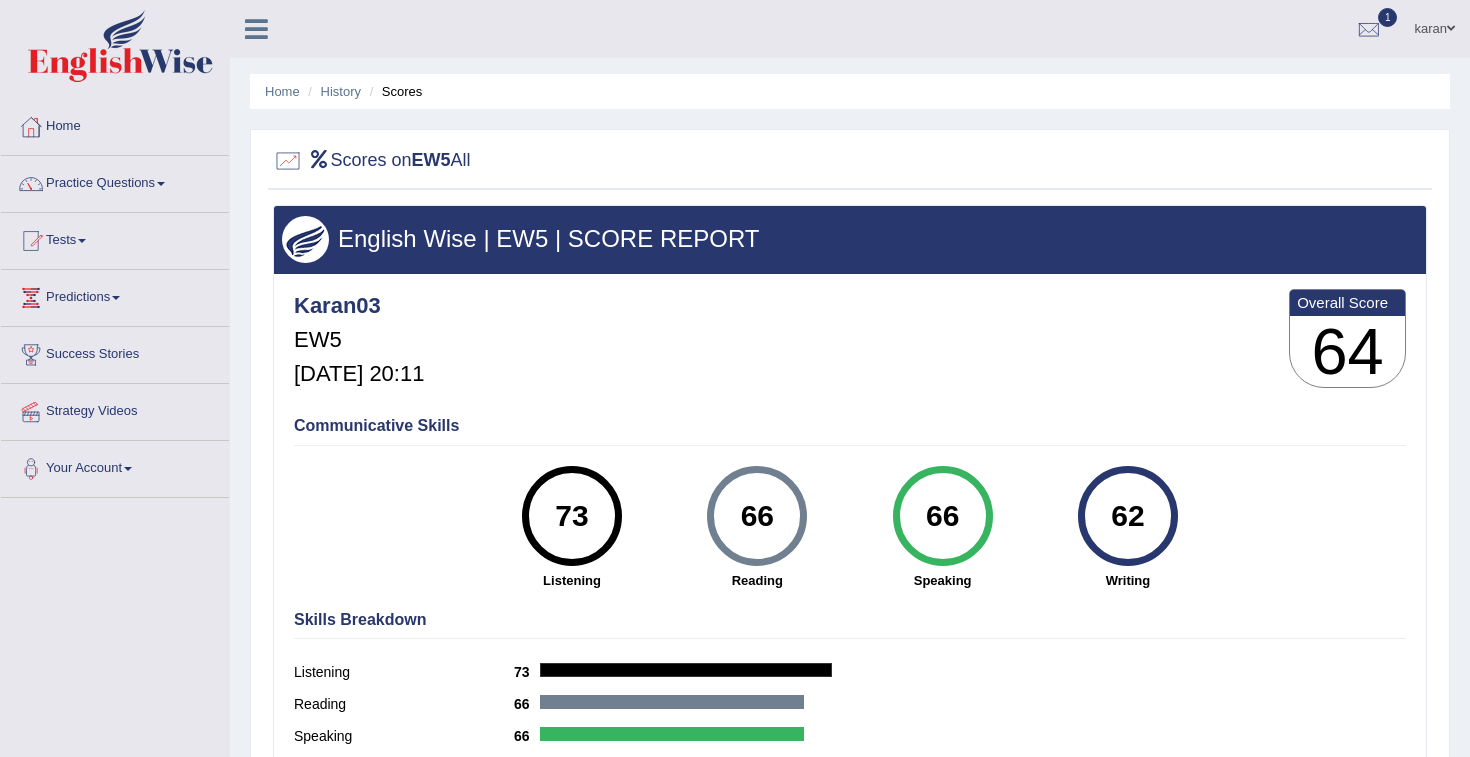 scroll, scrollTop: 0, scrollLeft: 0, axis: both 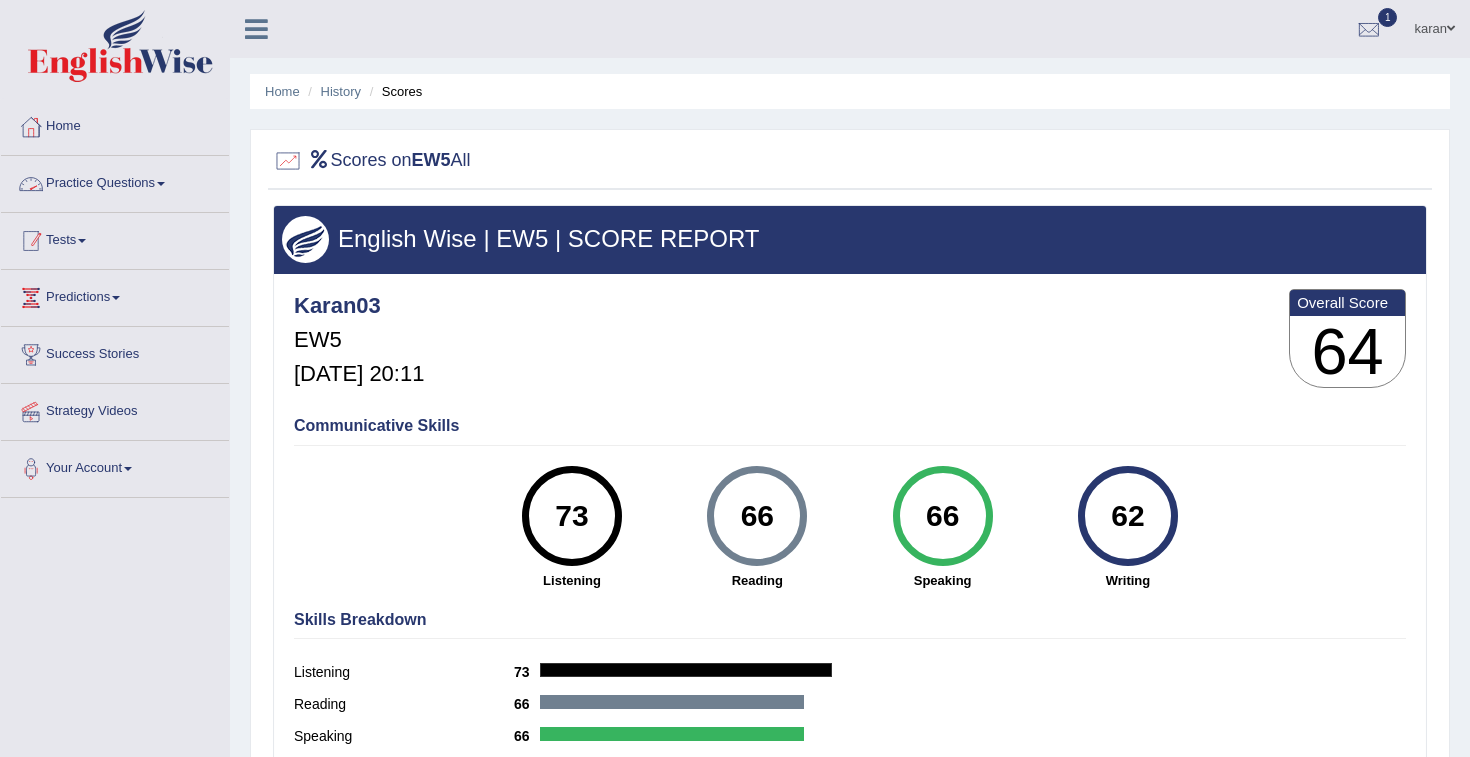 click on "Tests" at bounding box center [115, 238] 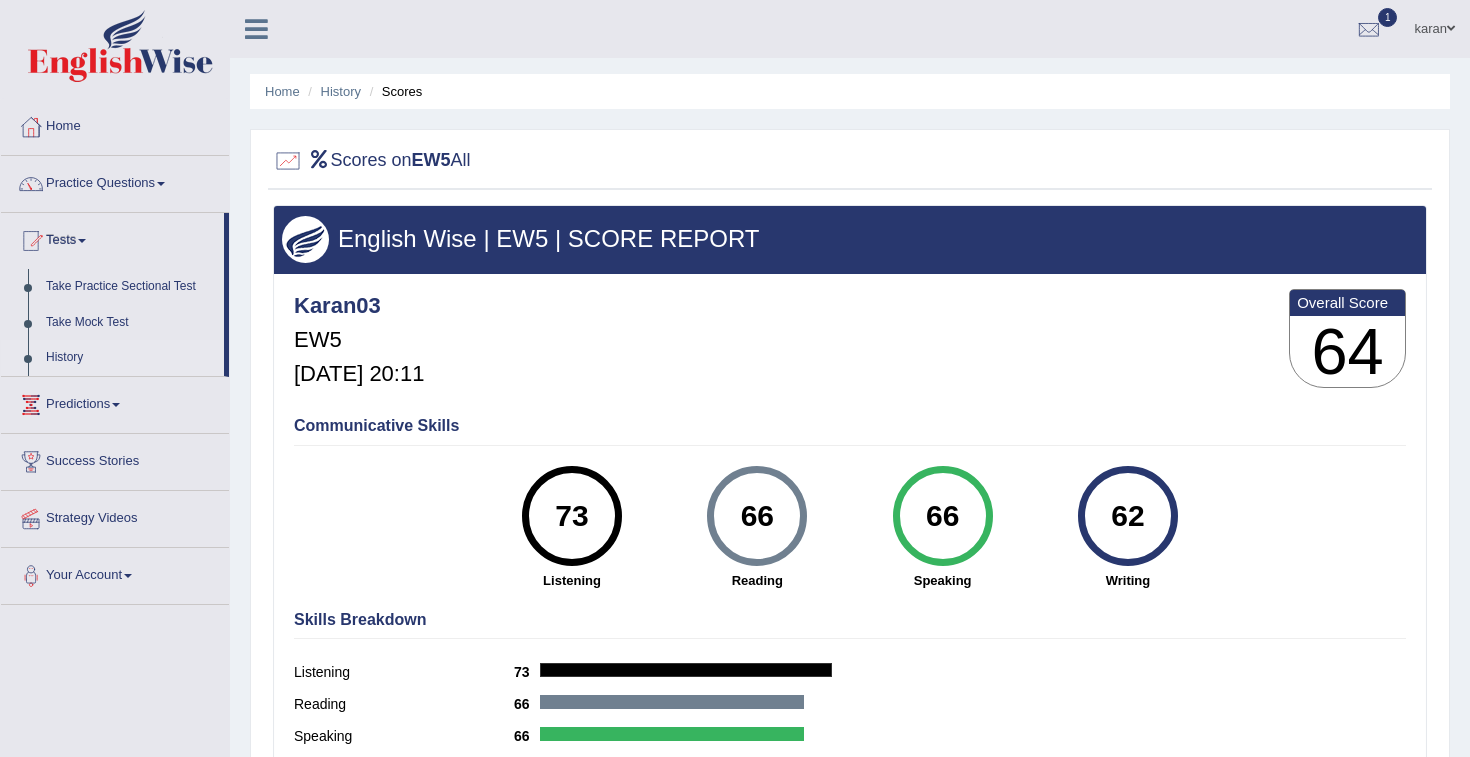click on "History" at bounding box center (130, 358) 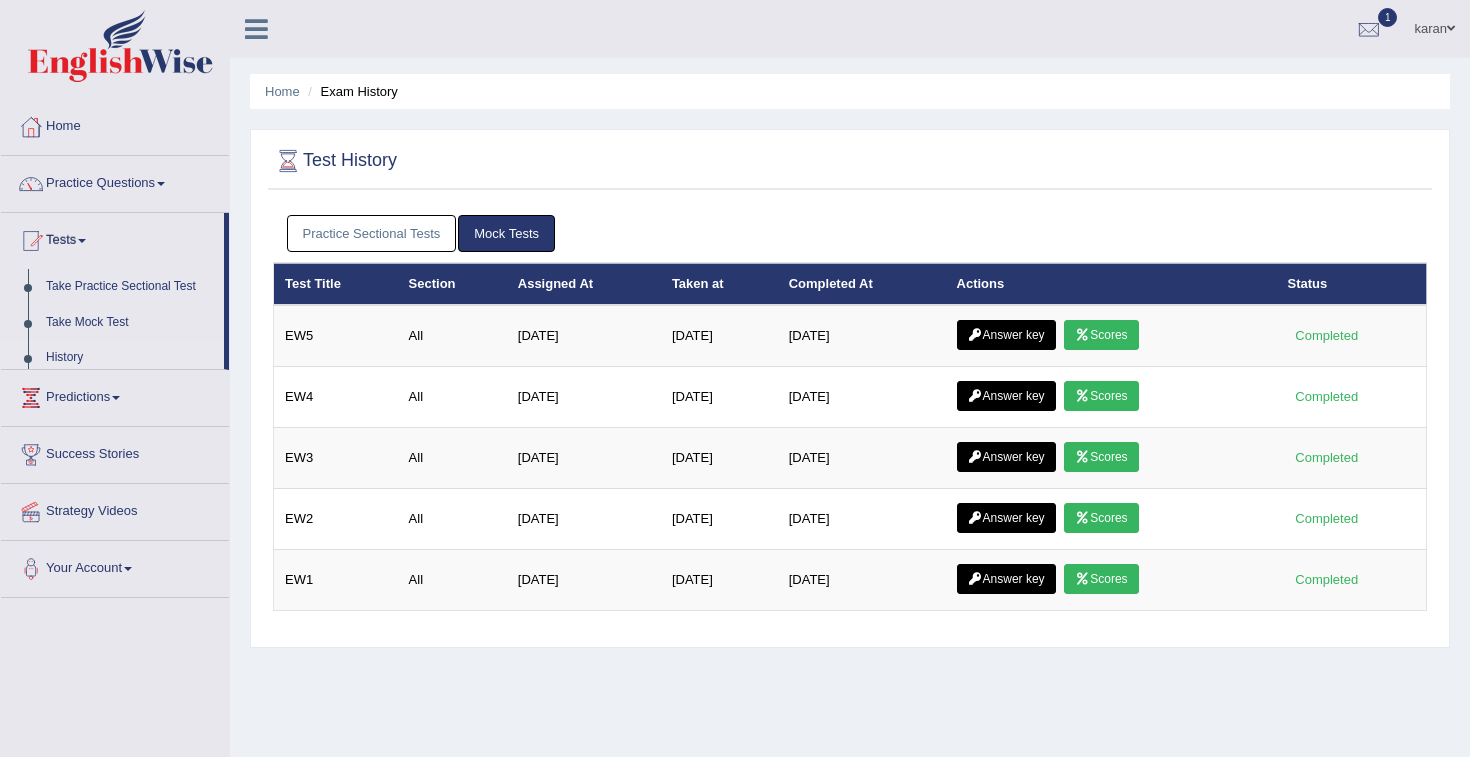 scroll, scrollTop: 293, scrollLeft: 0, axis: vertical 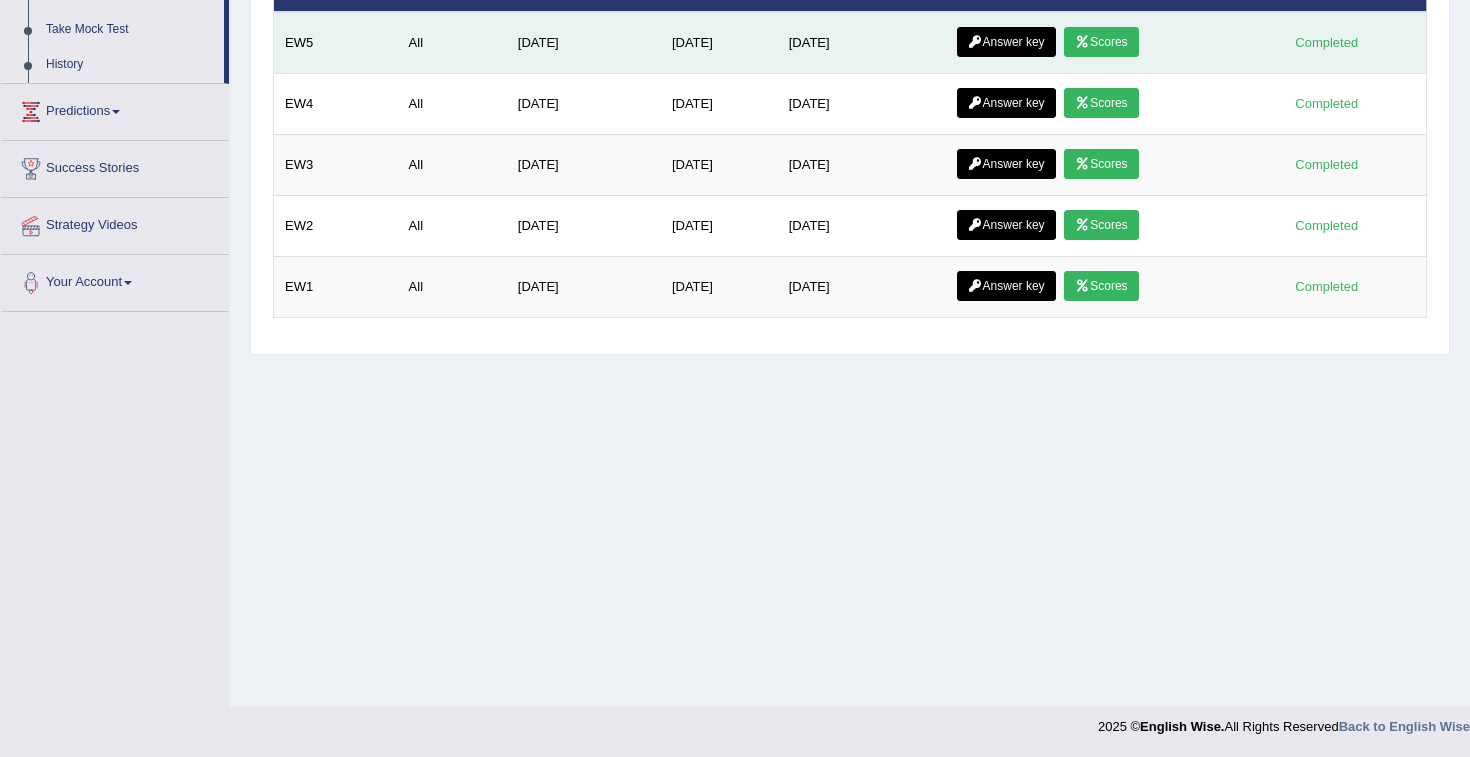 click on "Answer key" at bounding box center [1006, 42] 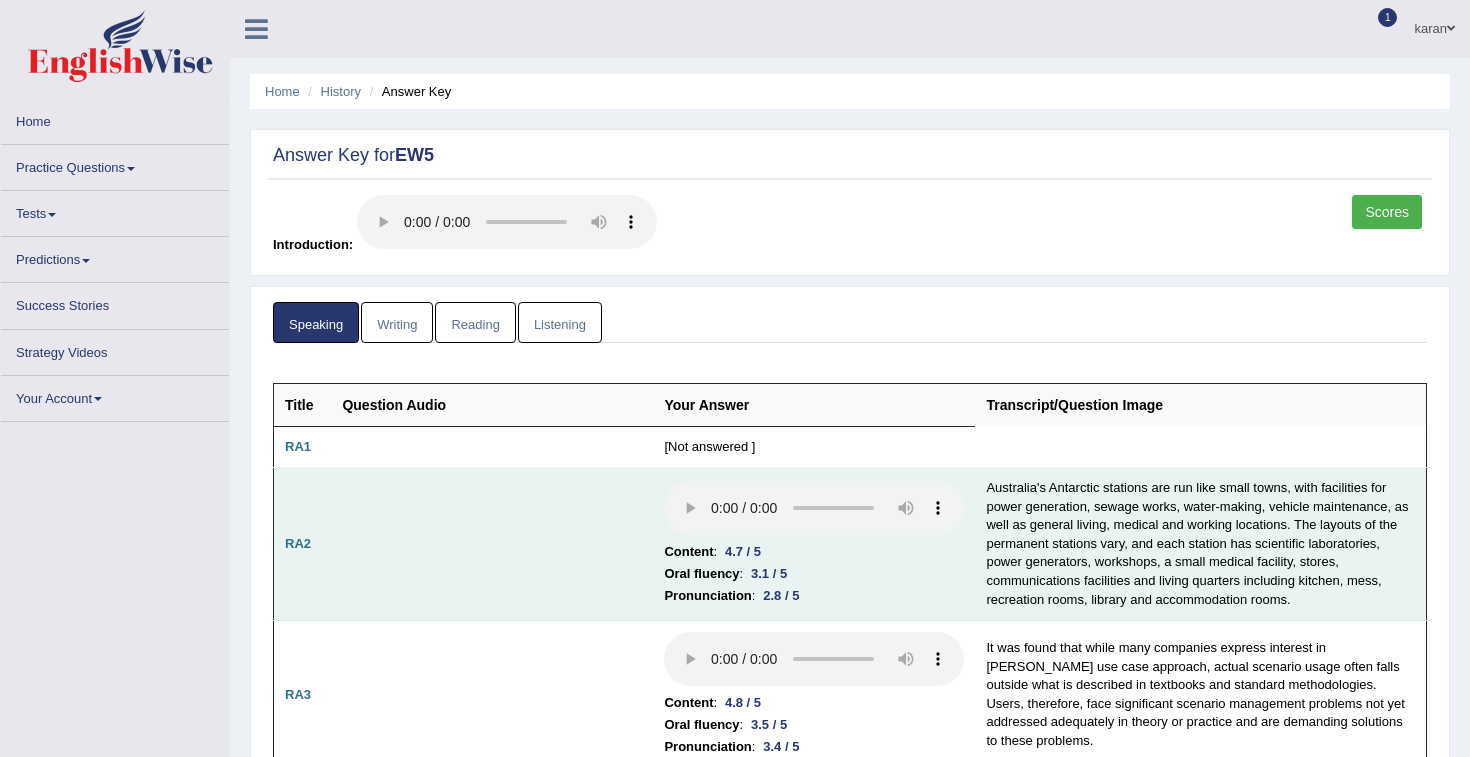 scroll, scrollTop: 0, scrollLeft: 0, axis: both 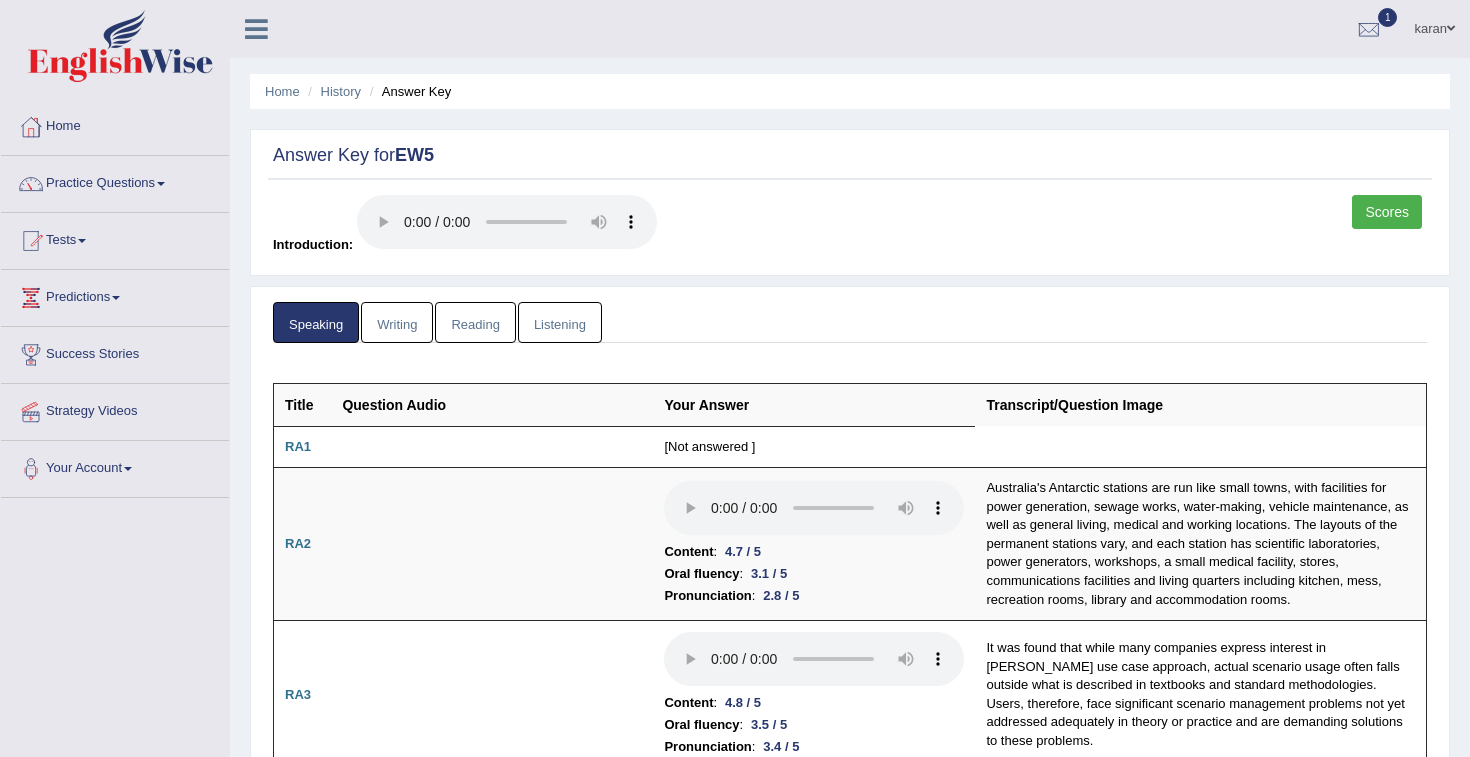 click on "Speaking
Writing
[GEOGRAPHIC_DATA]
Listening
Title Question Audio Your Answer Transcript/Question Image RA1 [Not answered ] RA2
Content  :  4.7 / 5
Oral fluency  :  3.1 / 5
Pronunciation  :  2.8 / 5
Australia's Antarctic stations are run like small towns, with facilities for power generation, sewage works, water-making, vehicle maintenance, as well as general living, medical and working locations. The layouts of the permanent stations vary, and each station has scientific laboratories, power generators, workshops, a small medical facility, stores, communications facilities and living quarters including kitchen, mess, recreation rooms, library and accommodation rooms. RA3 														 Content  :  2" at bounding box center [850, 2299] 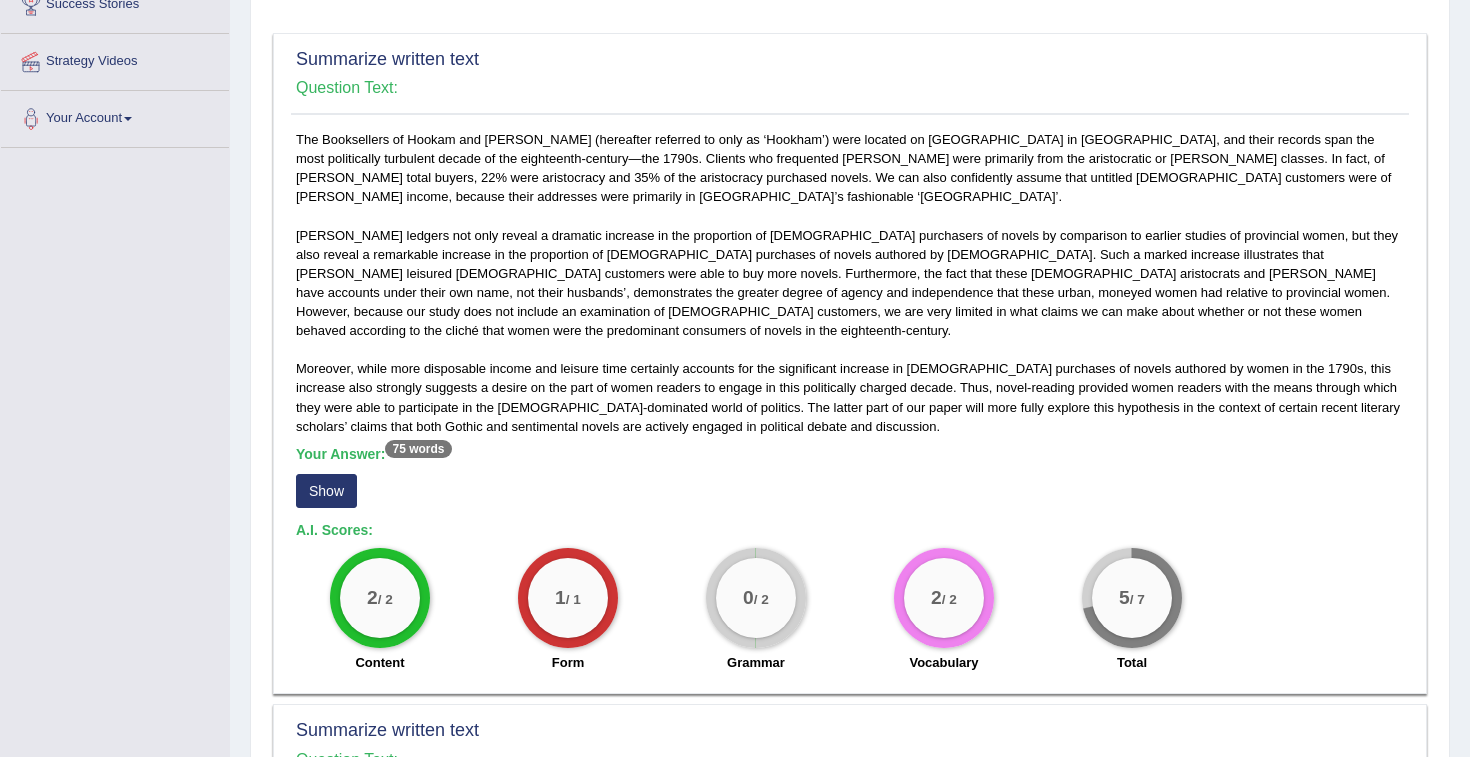 scroll, scrollTop: 351, scrollLeft: 0, axis: vertical 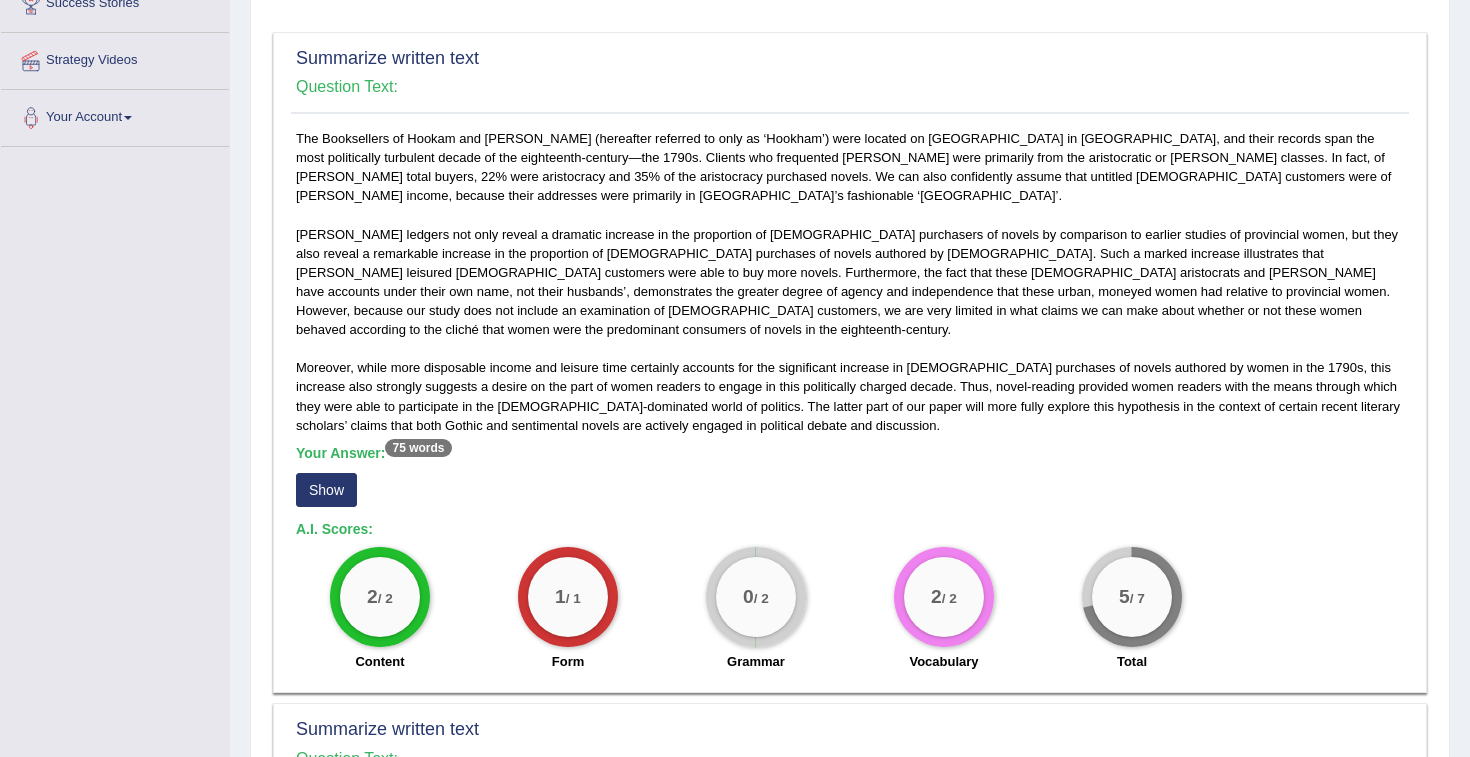 click on "Show" at bounding box center [326, 490] 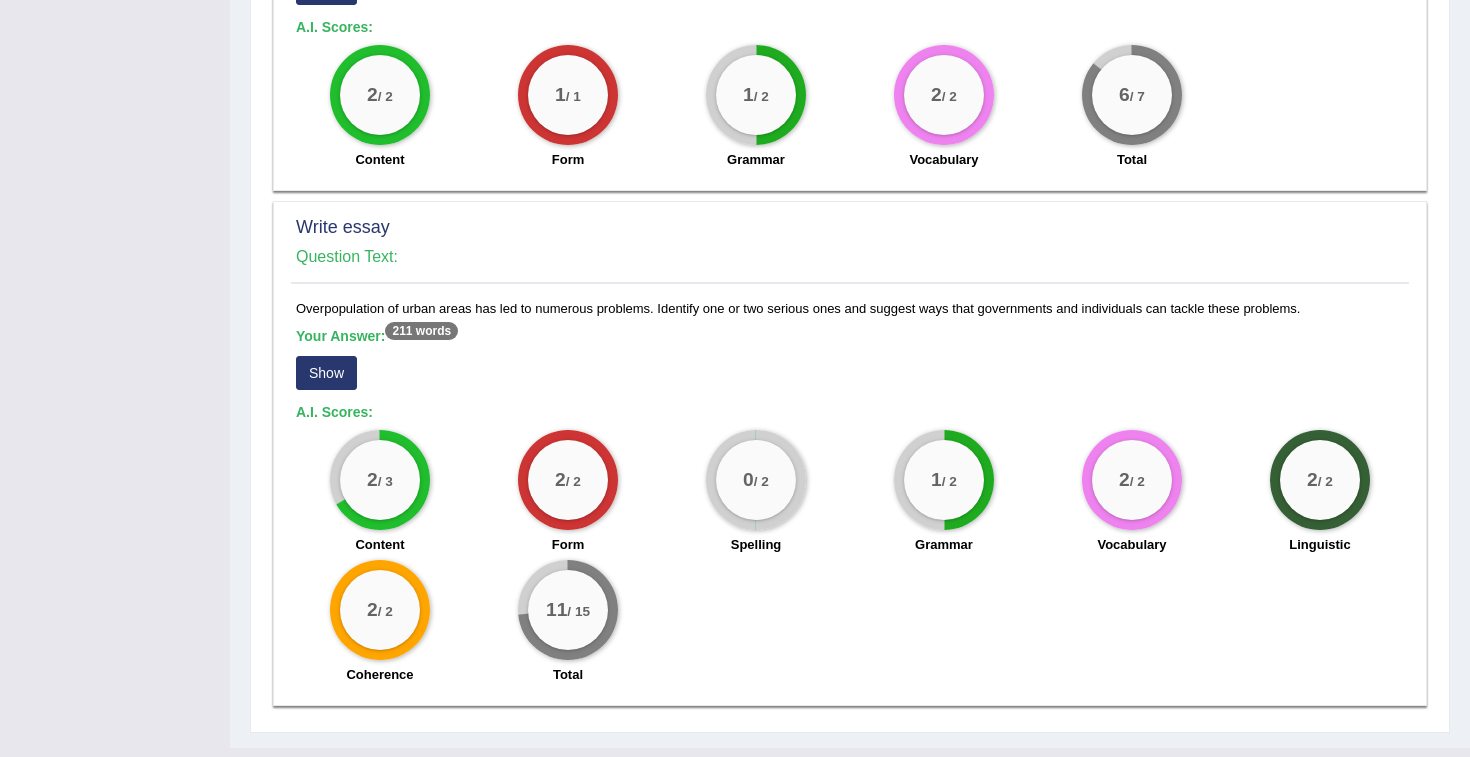 scroll, scrollTop: 1393, scrollLeft: 0, axis: vertical 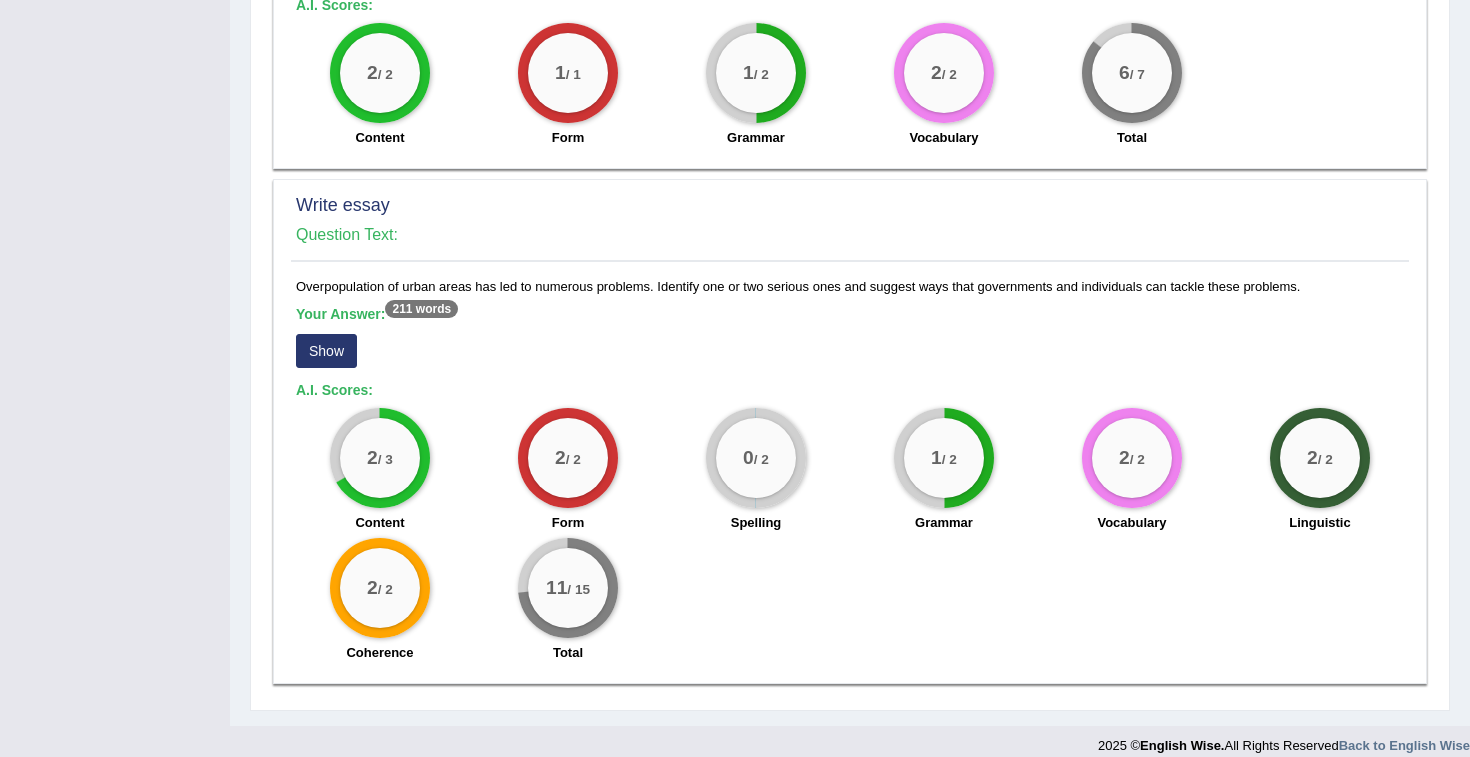 click on "Show" at bounding box center [326, 351] 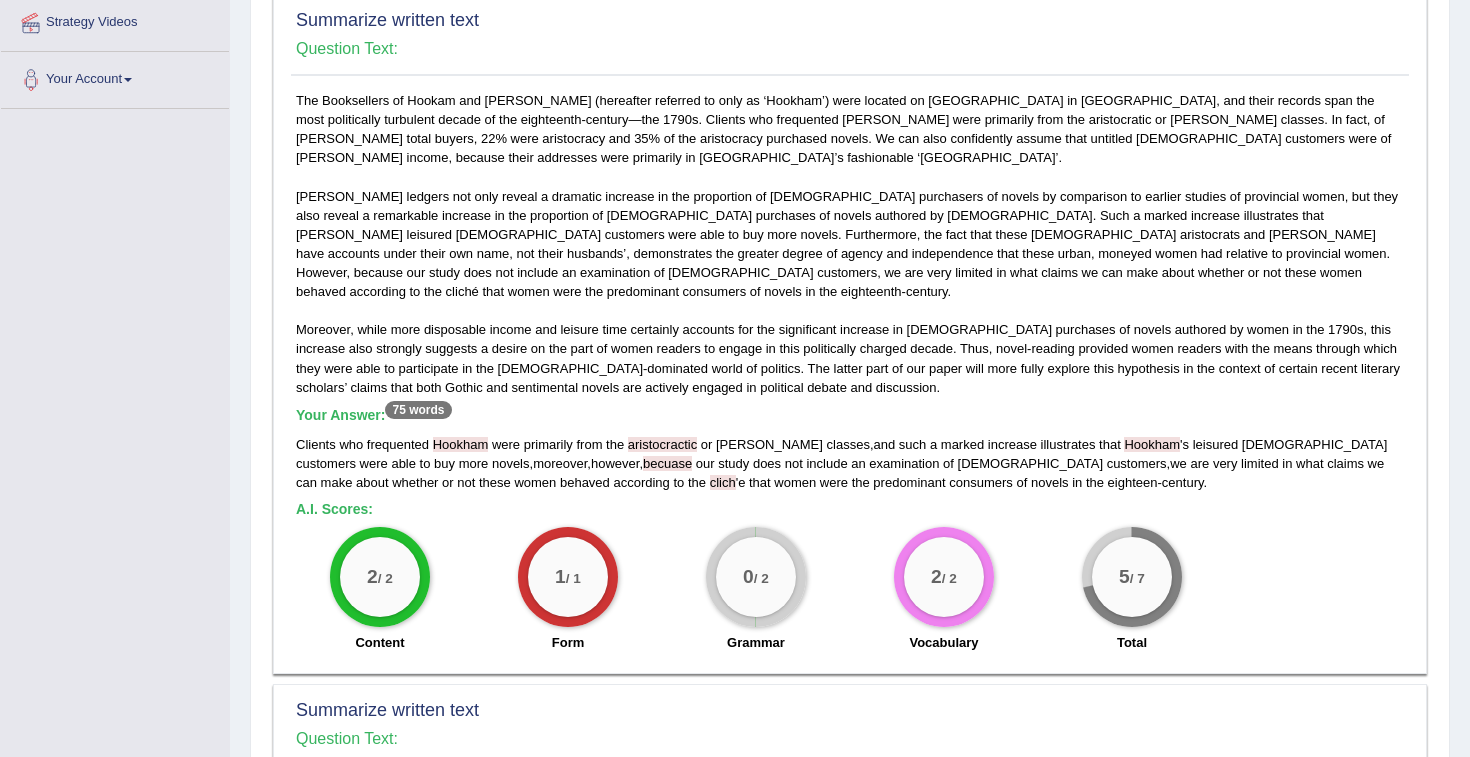 scroll, scrollTop: 0, scrollLeft: 0, axis: both 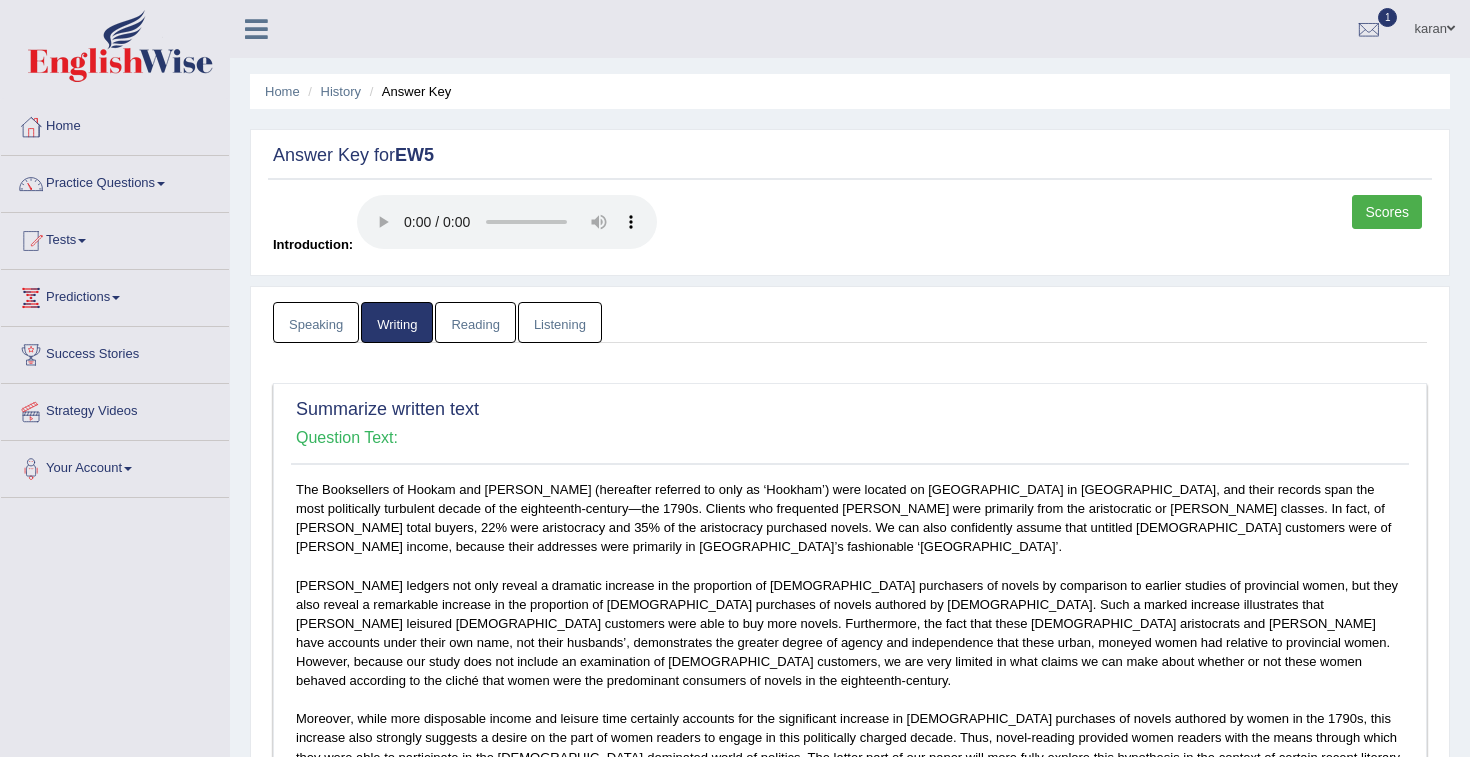 click on "Reading" at bounding box center [475, 322] 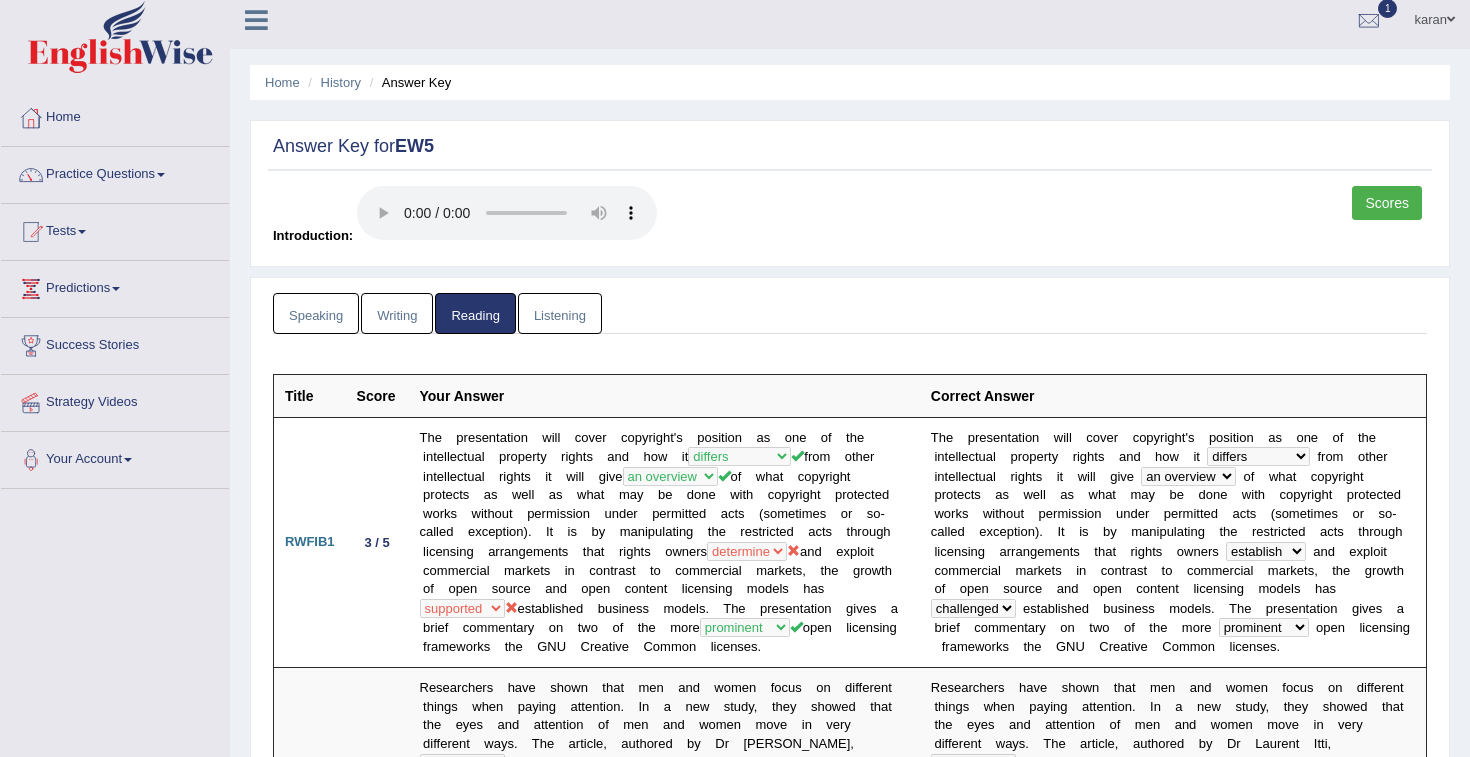scroll, scrollTop: 0, scrollLeft: 0, axis: both 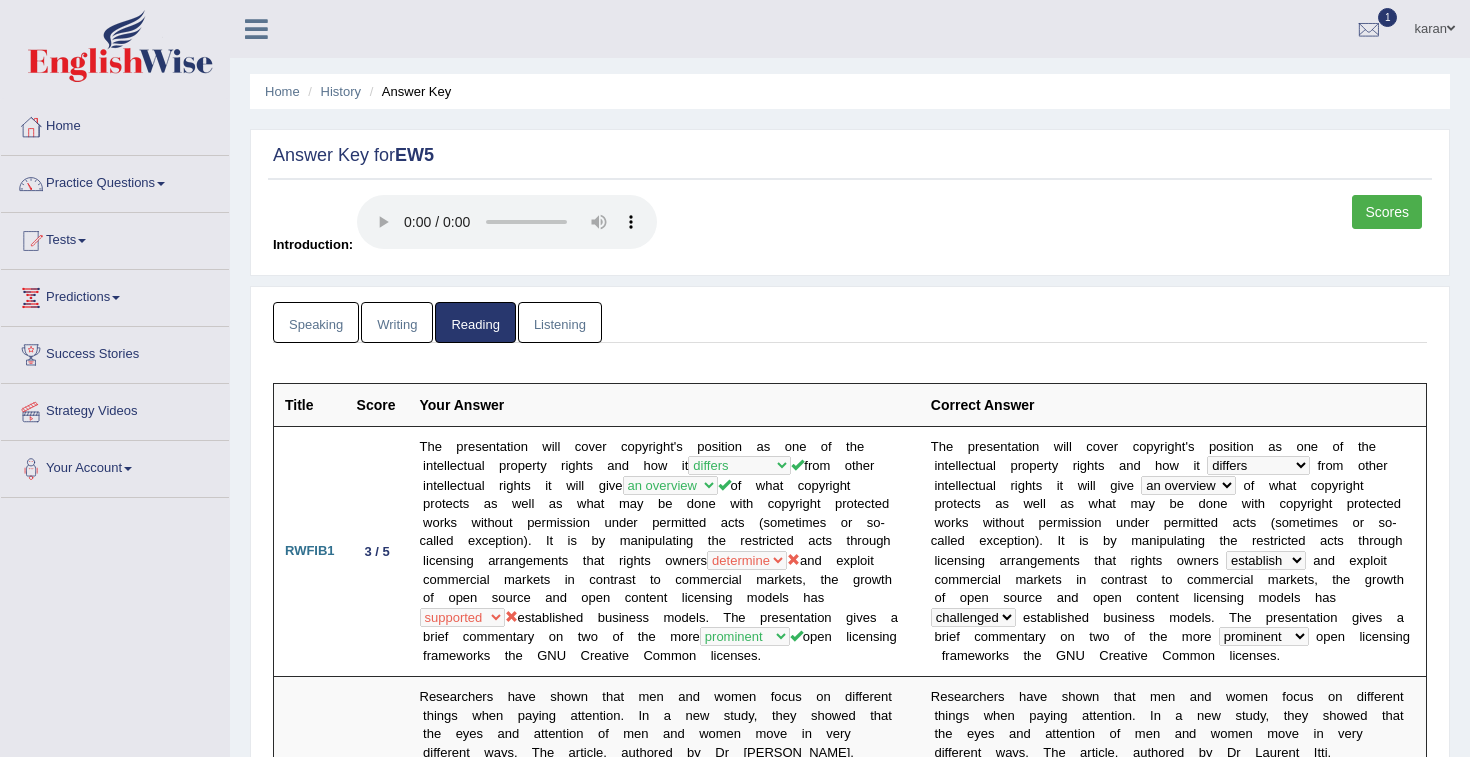 click on "Listening" at bounding box center (560, 322) 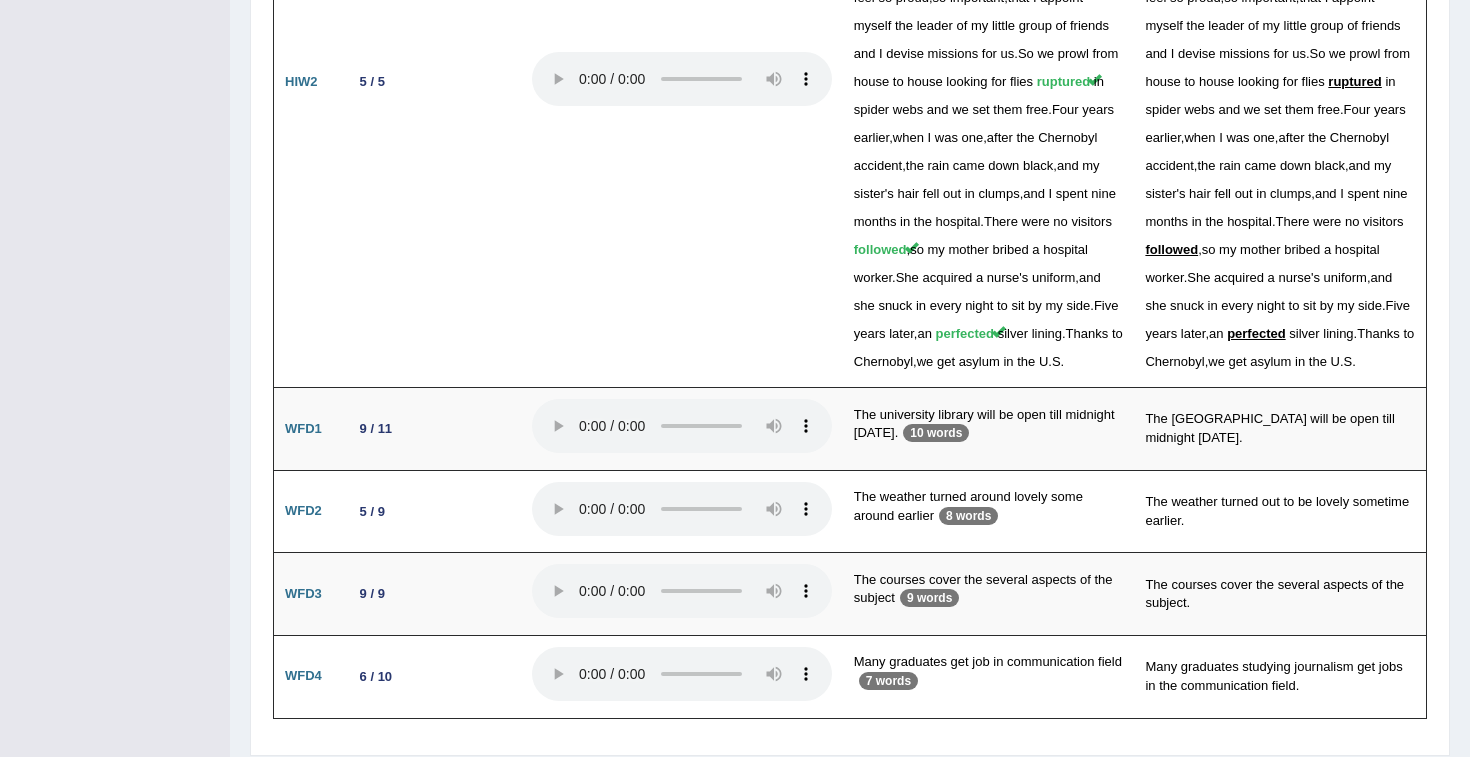 scroll, scrollTop: 3401, scrollLeft: 0, axis: vertical 